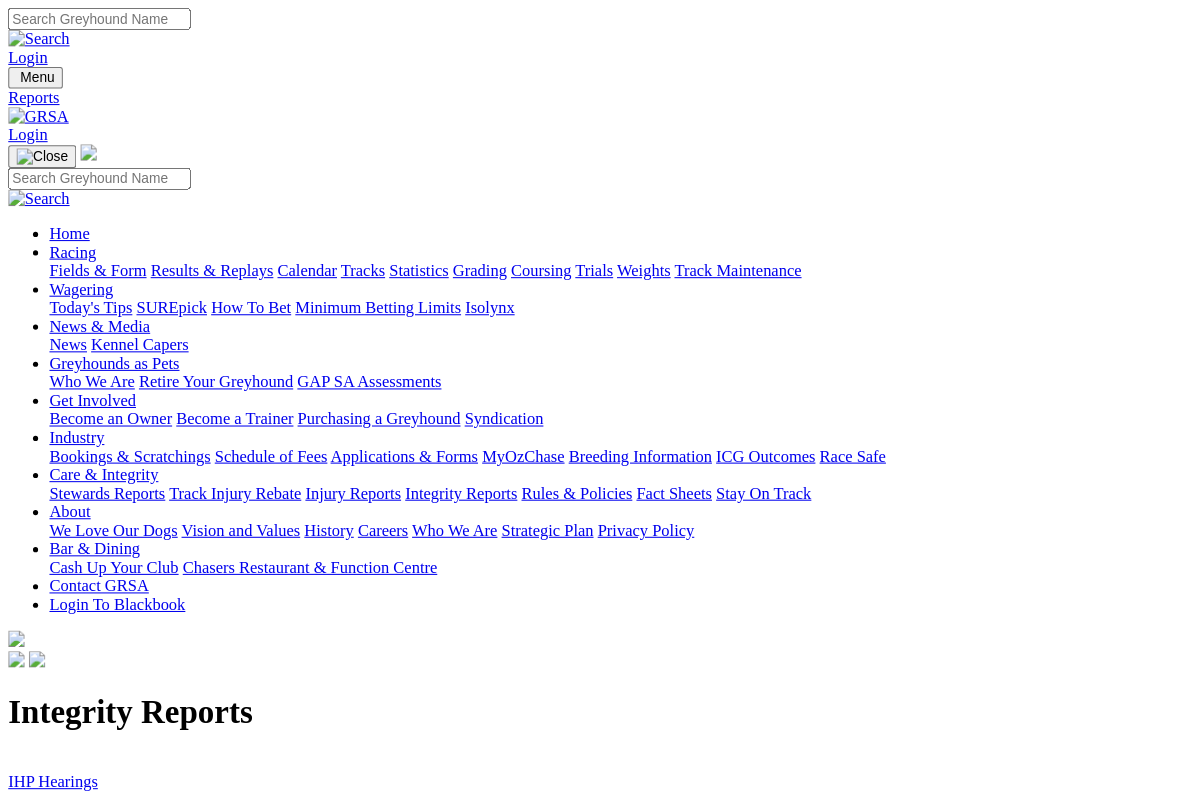 scroll, scrollTop: 2, scrollLeft: 0, axis: vertical 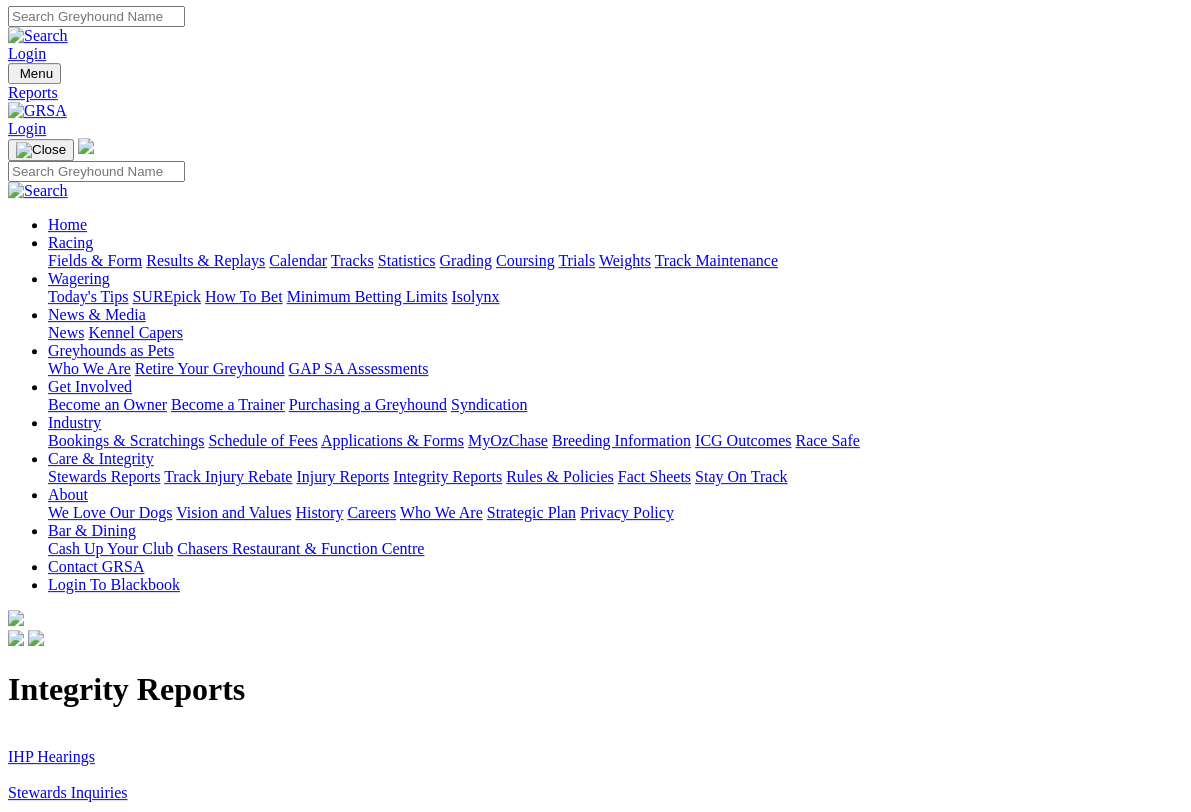click on "Stewards Inquiries" at bounding box center (68, 792) 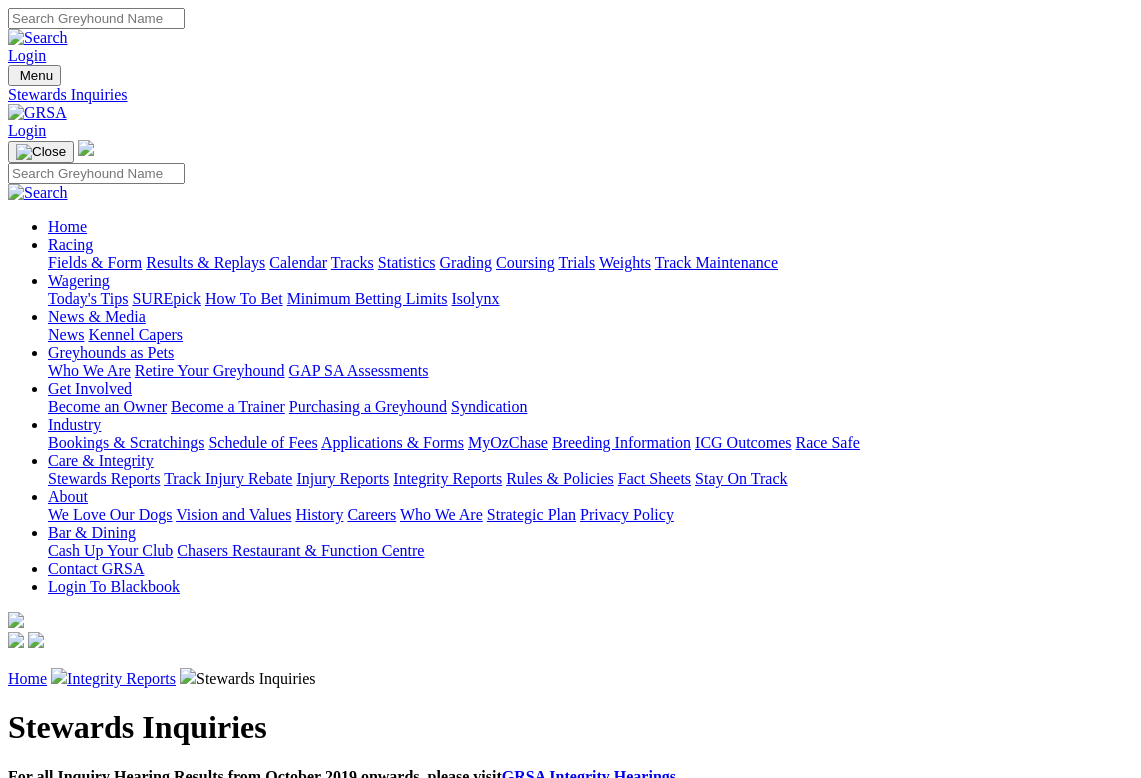 scroll, scrollTop: 0, scrollLeft: 0, axis: both 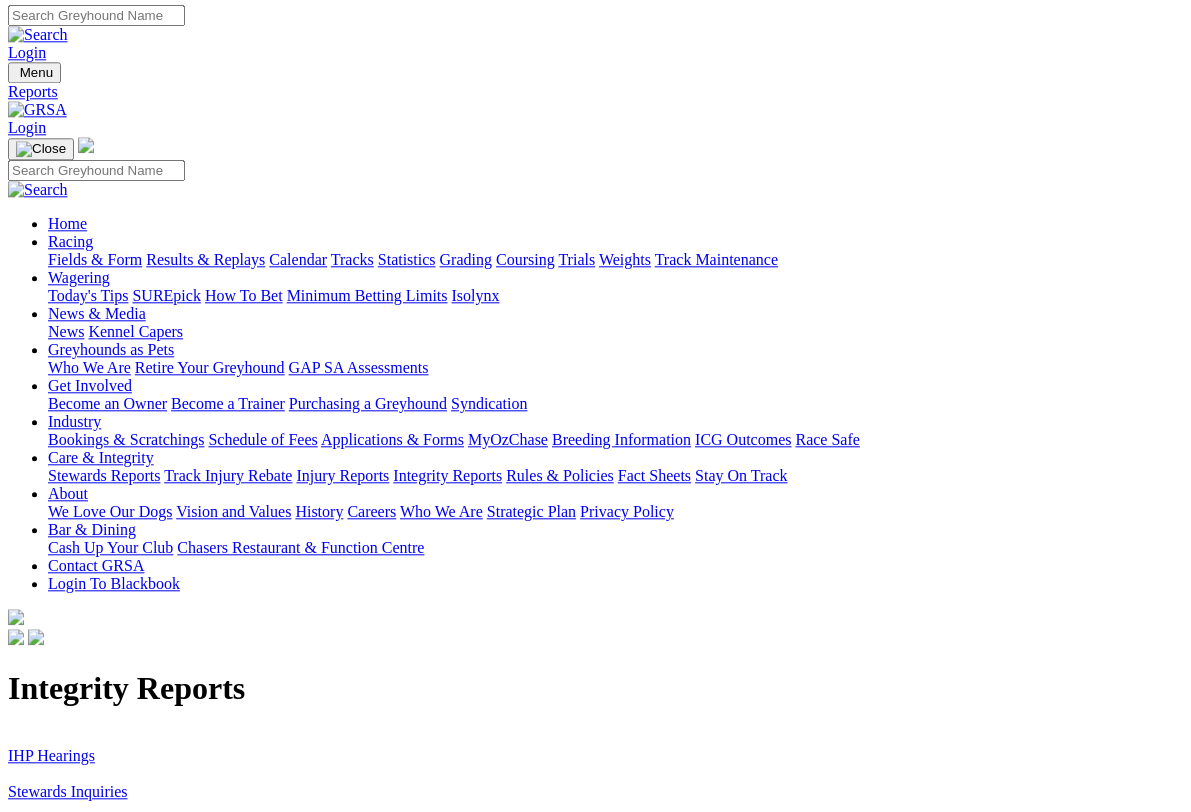 click on "IHP Hearings" at bounding box center [51, 755] 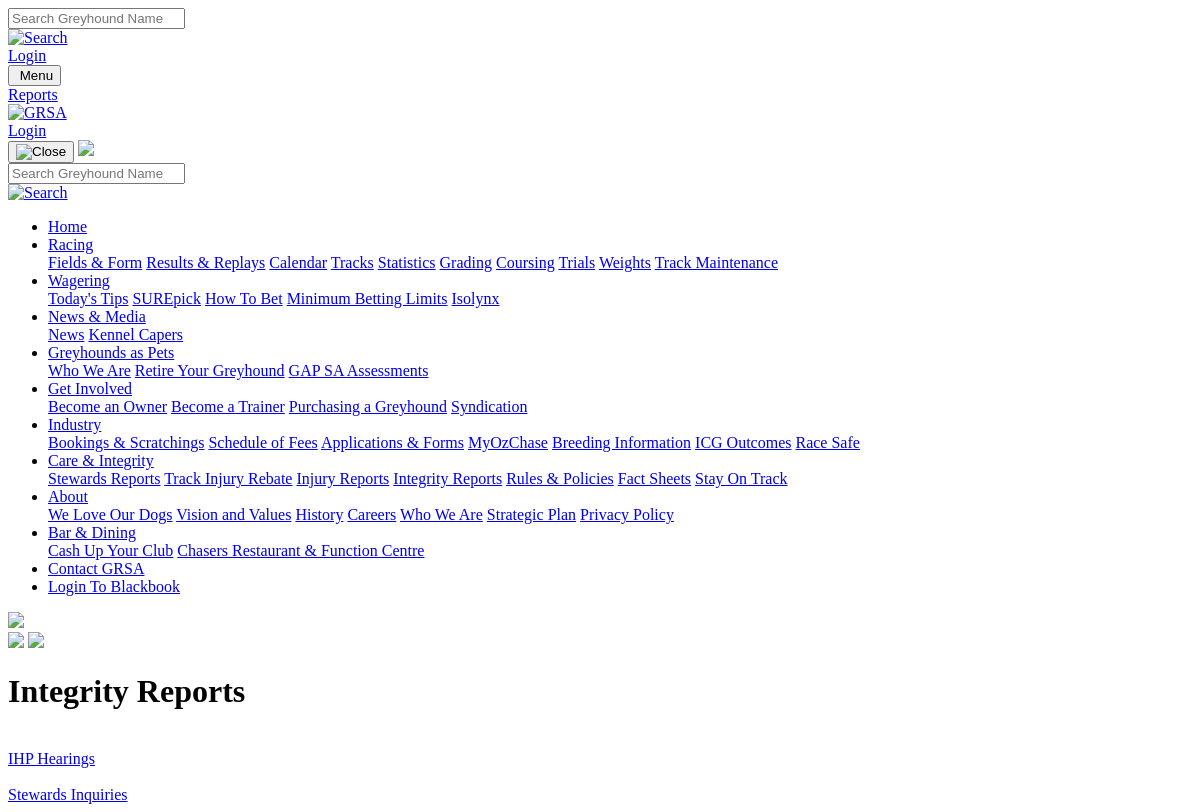 scroll, scrollTop: 3, scrollLeft: 0, axis: vertical 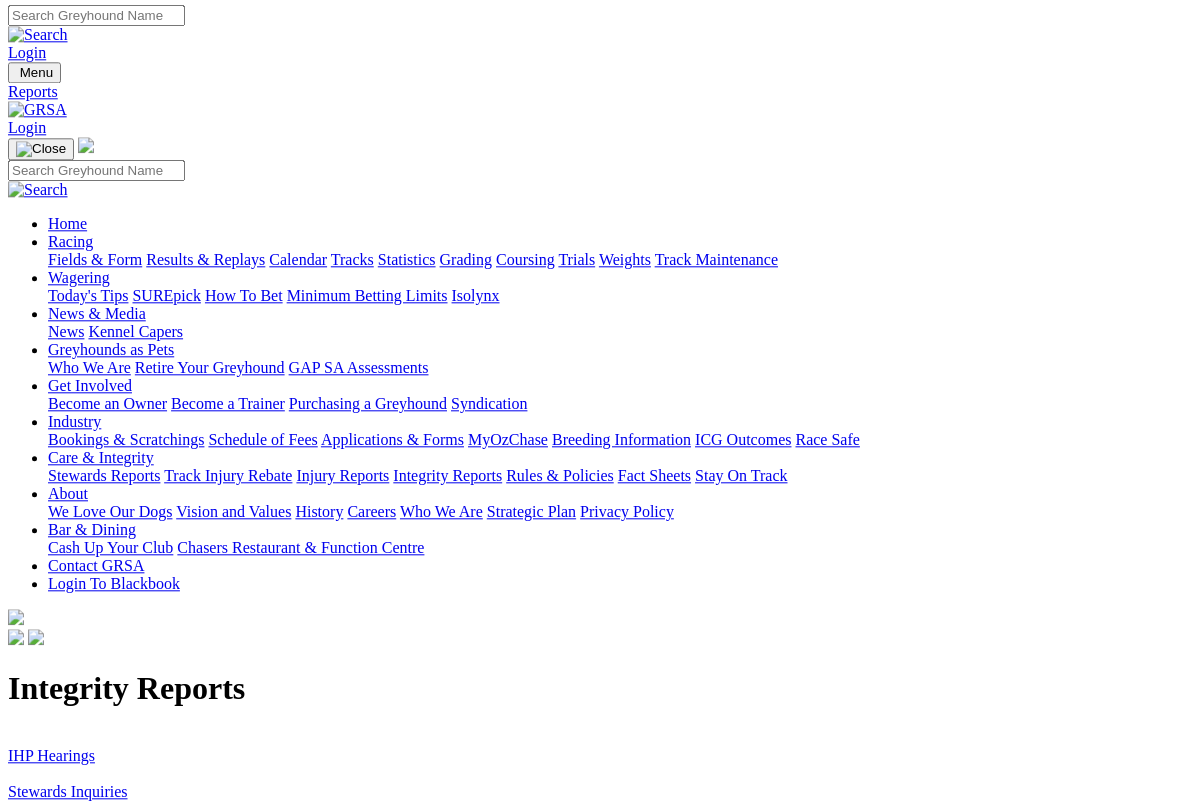 click on "Racing" at bounding box center (70, 241) 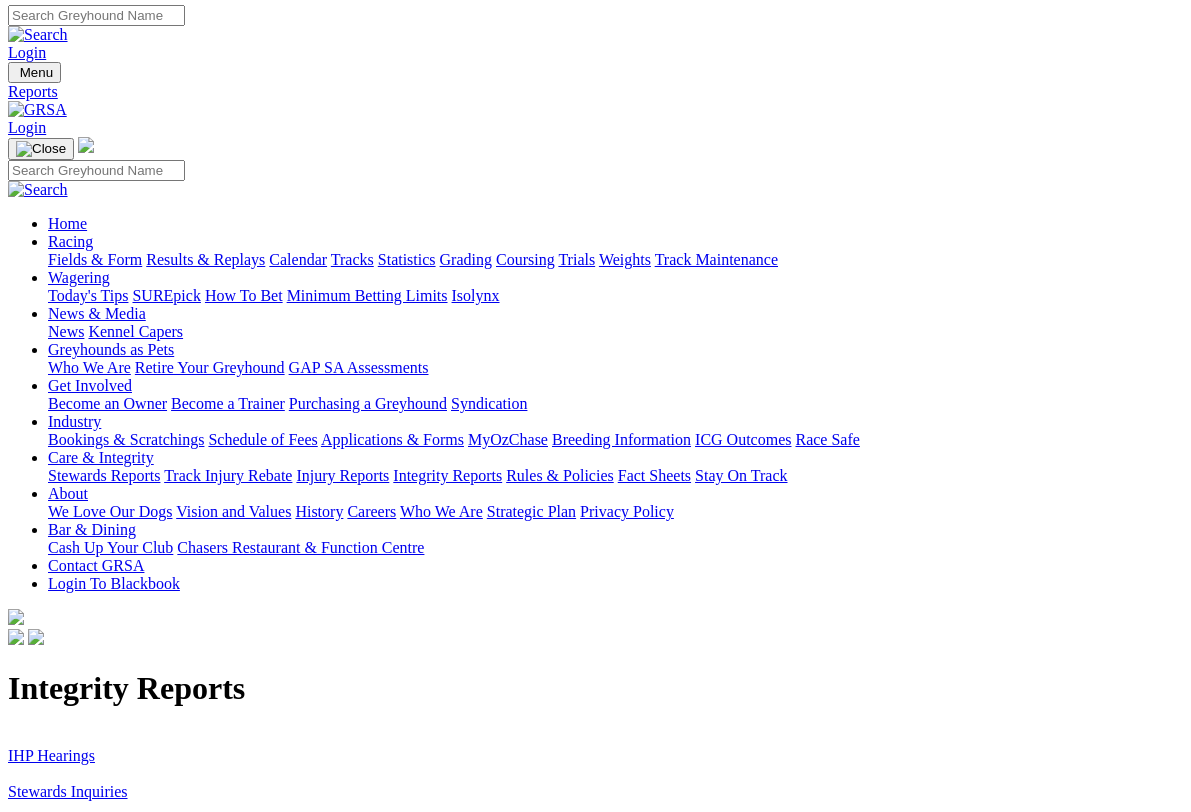 click on "Fields & Form" at bounding box center [95, 259] 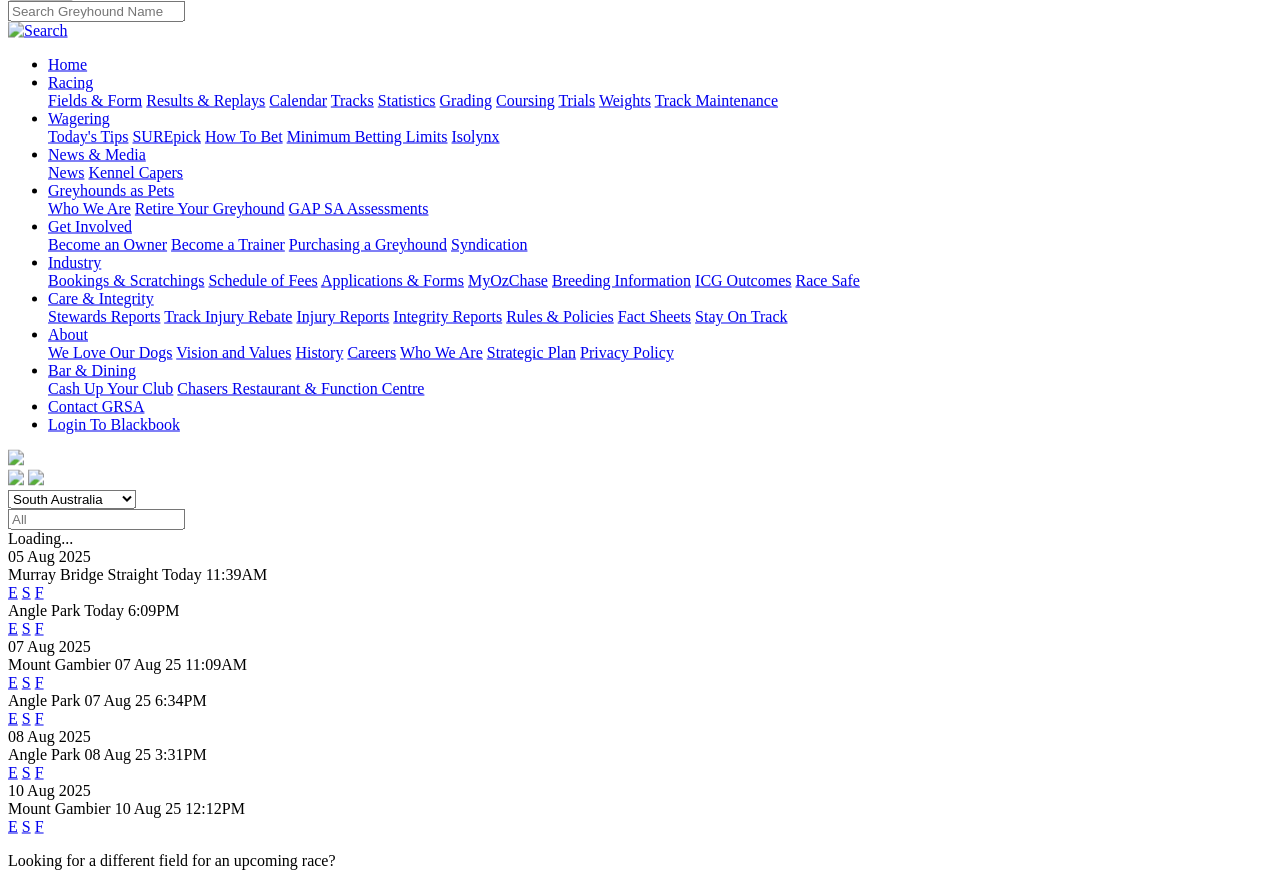 scroll, scrollTop: 162, scrollLeft: 0, axis: vertical 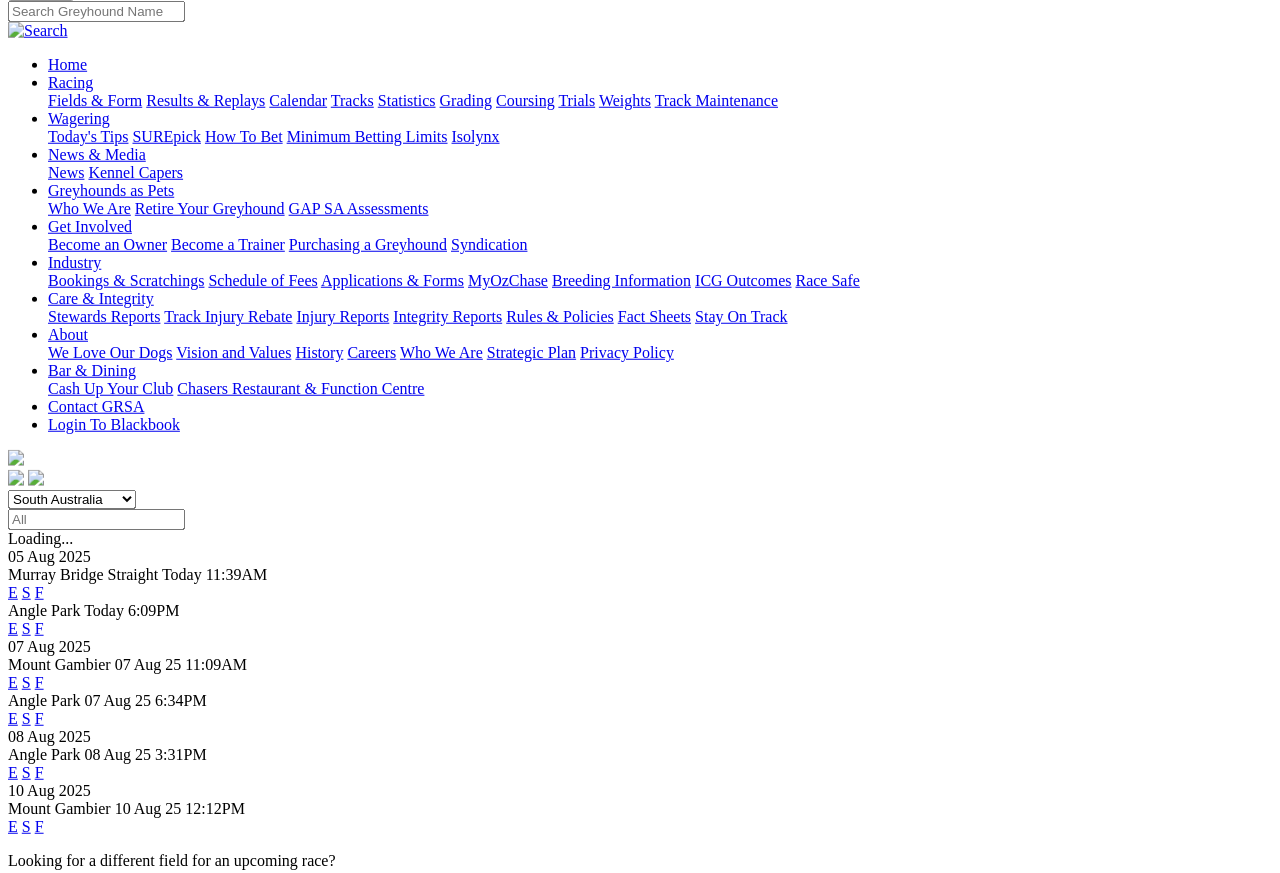 click on "F" at bounding box center [39, 772] 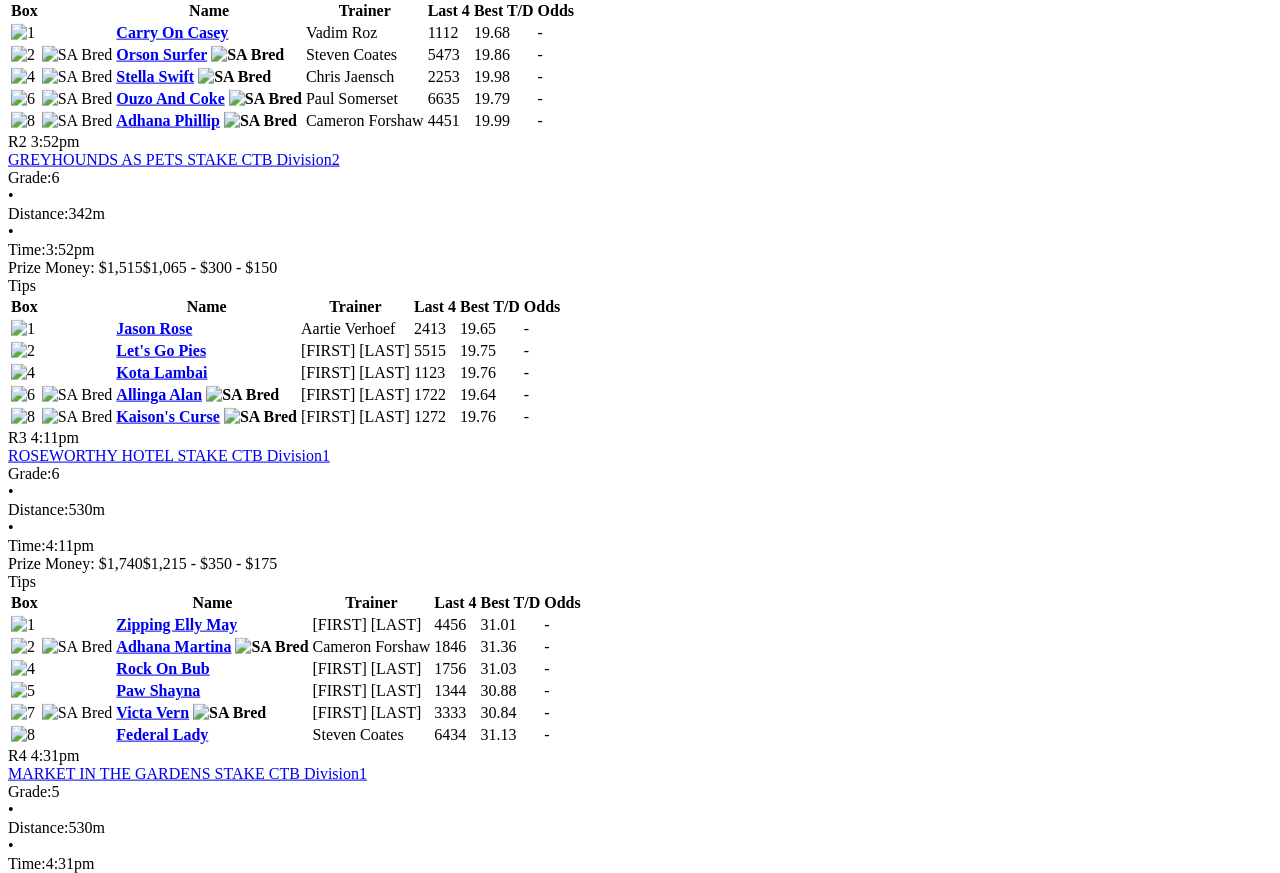 scroll, scrollTop: 1162, scrollLeft: 35, axis: both 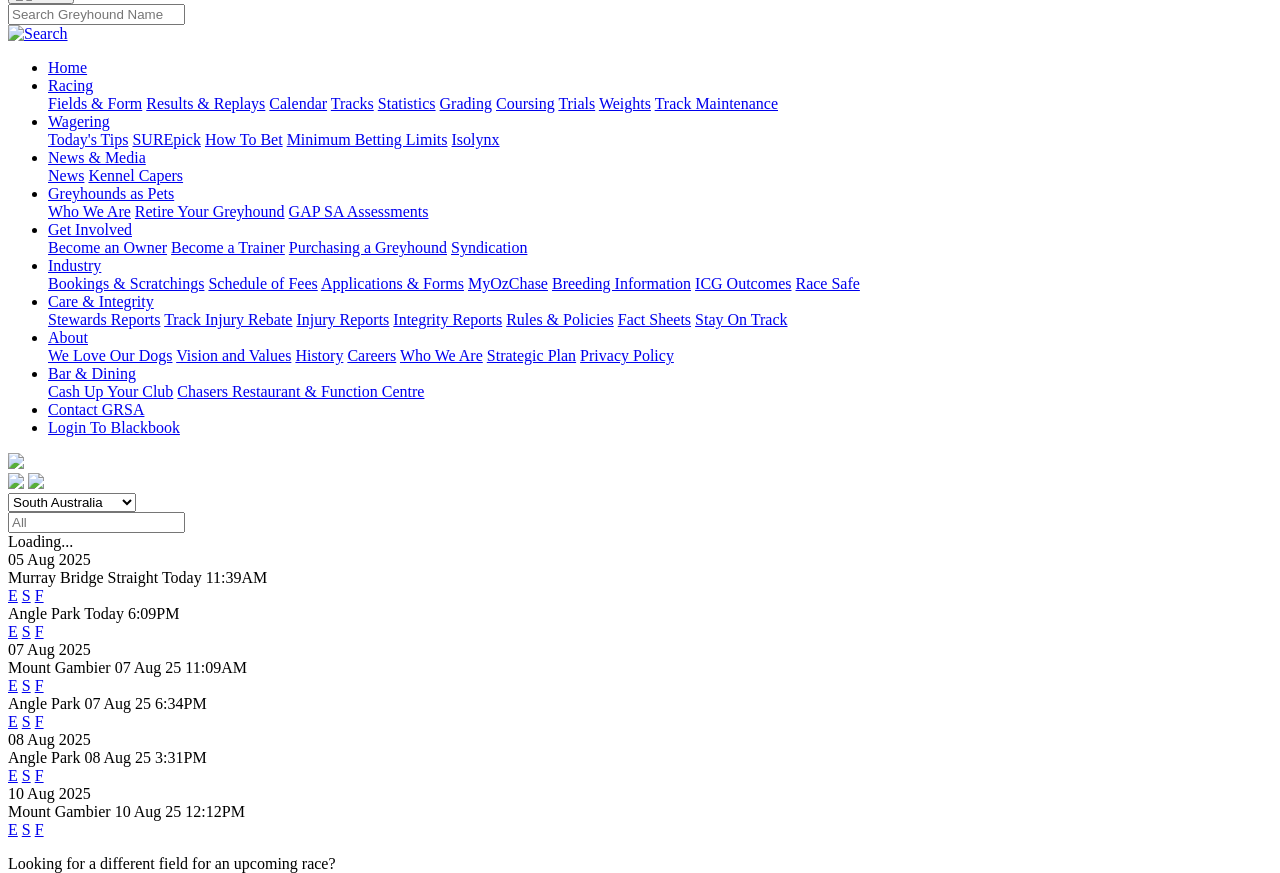 click on "F" at bounding box center (39, 829) 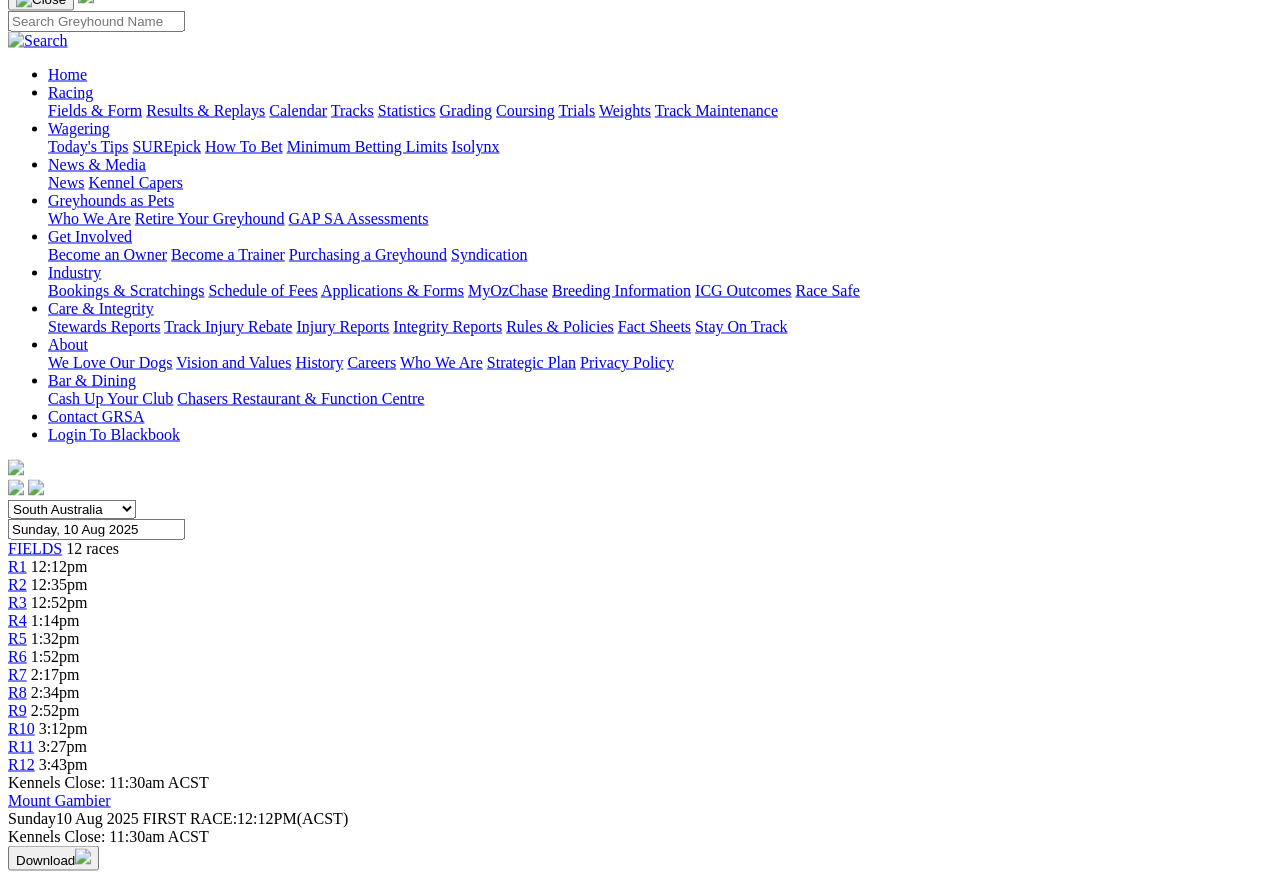 scroll, scrollTop: 152, scrollLeft: 0, axis: vertical 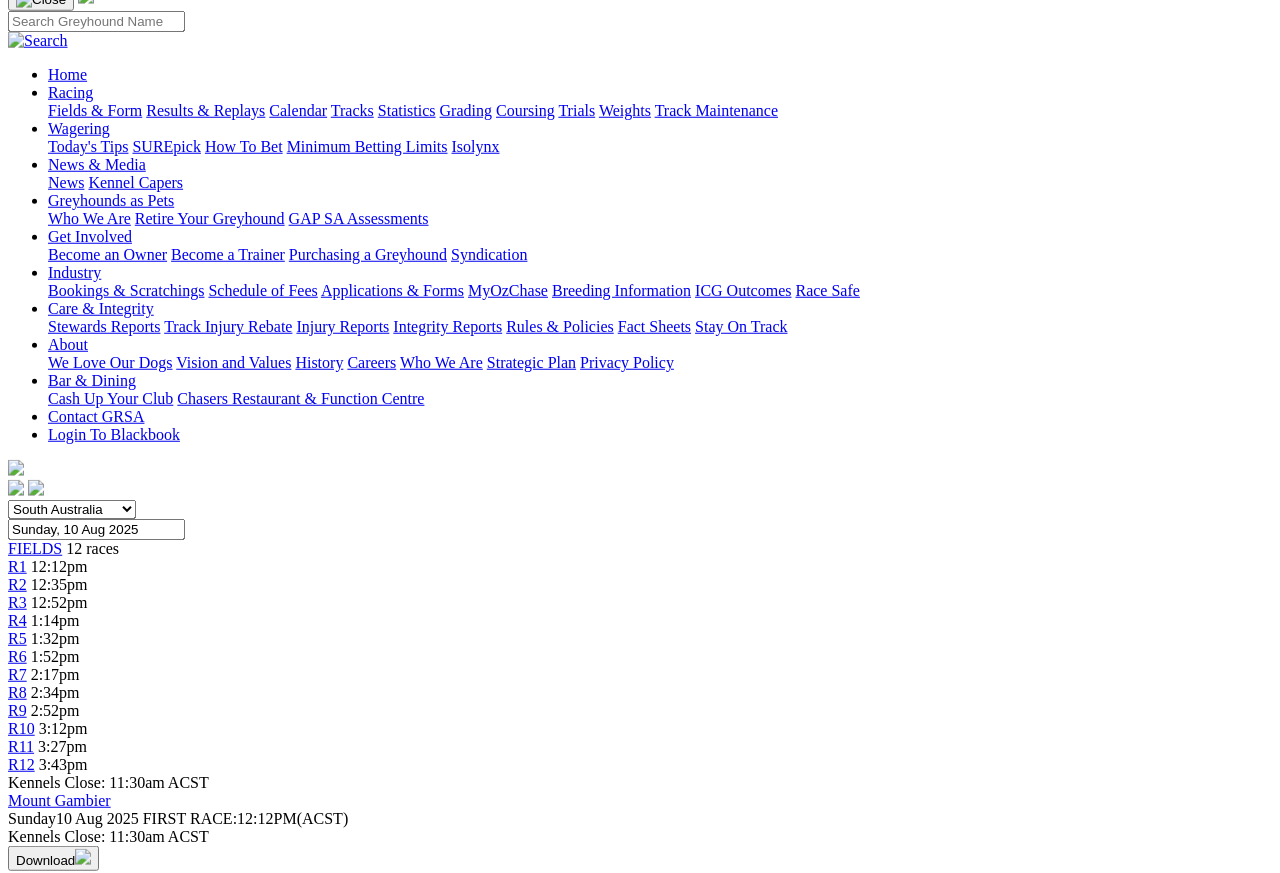 click on "Maisey's Image" at bounding box center [169, 1236] 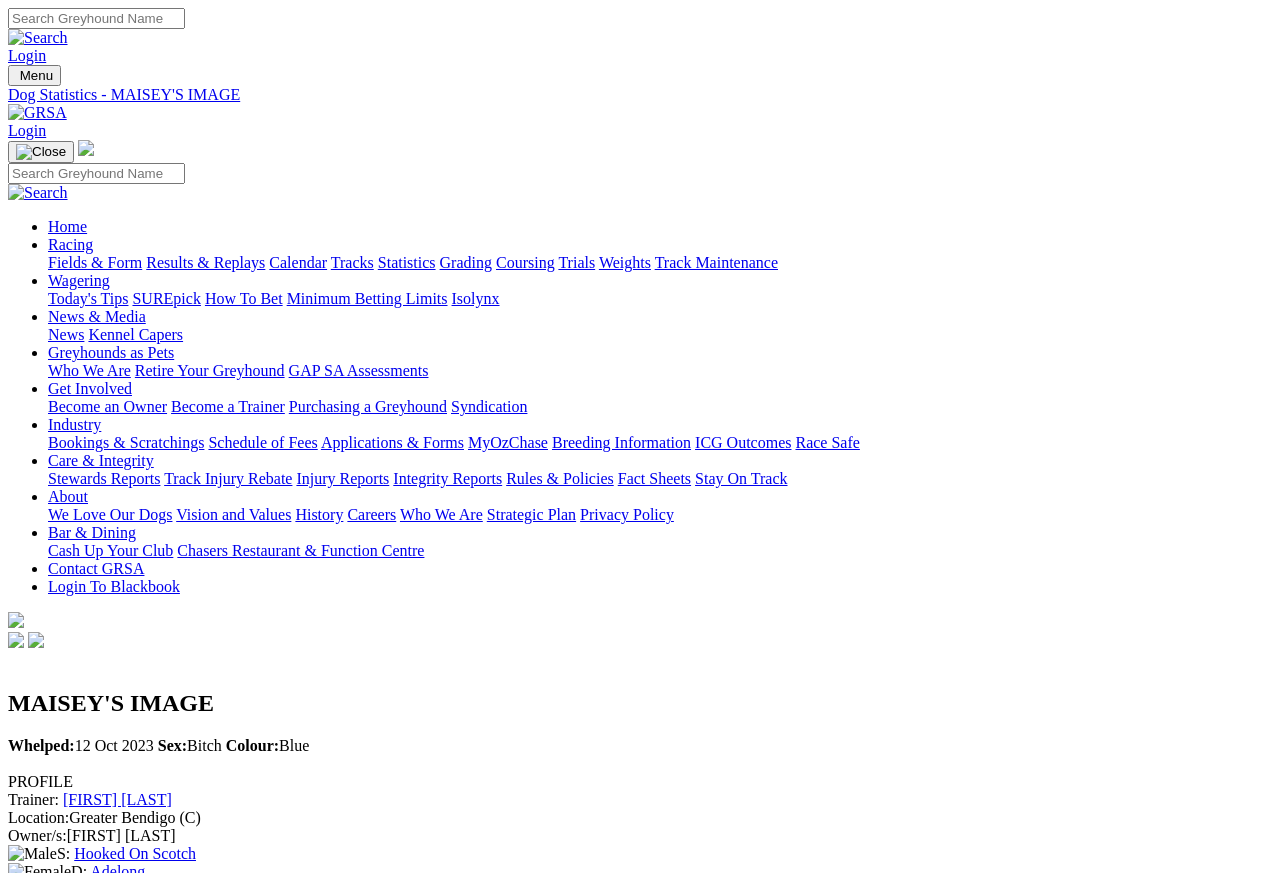 scroll, scrollTop: 9, scrollLeft: 0, axis: vertical 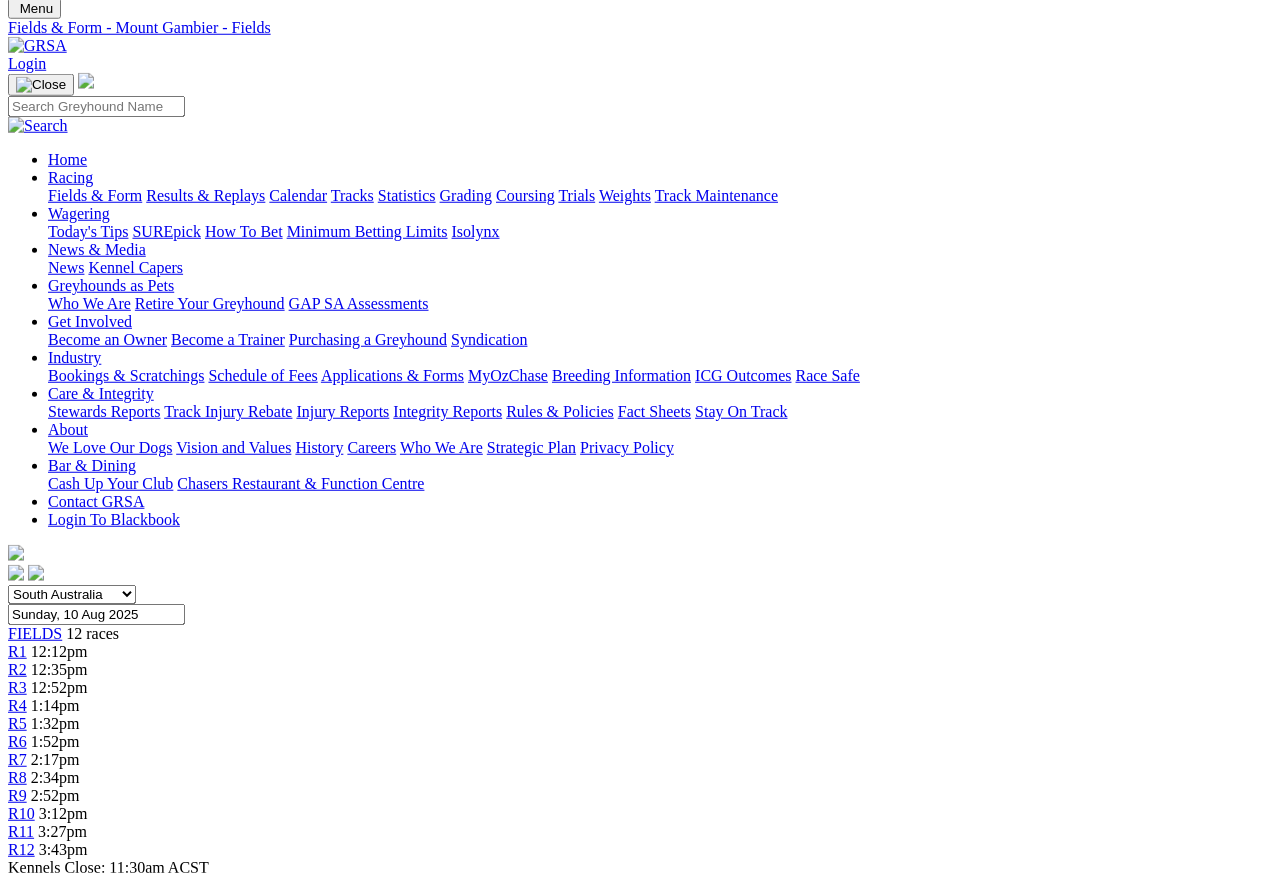 click on "Bomb Rocky" at bounding box center (160, 1529) 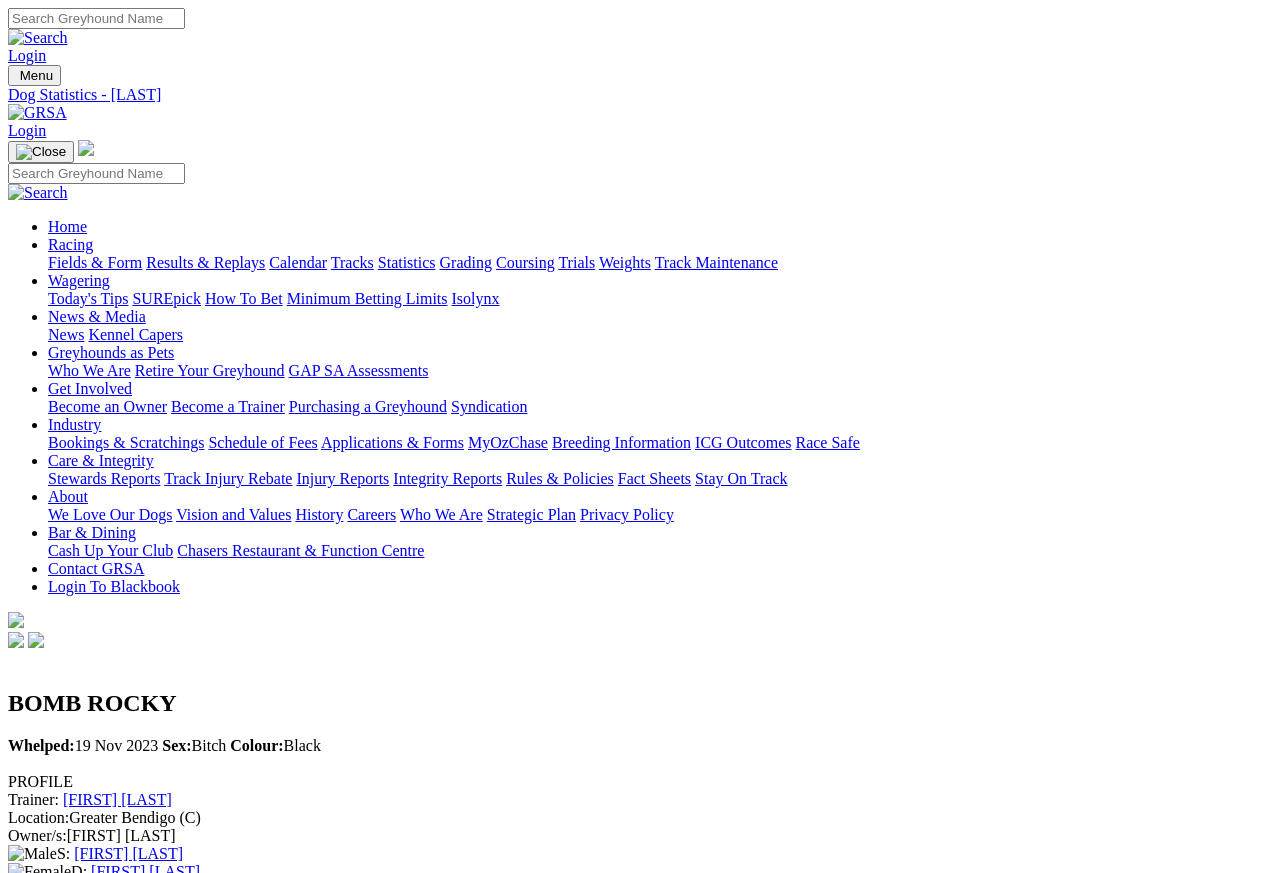 scroll, scrollTop: 9, scrollLeft: 0, axis: vertical 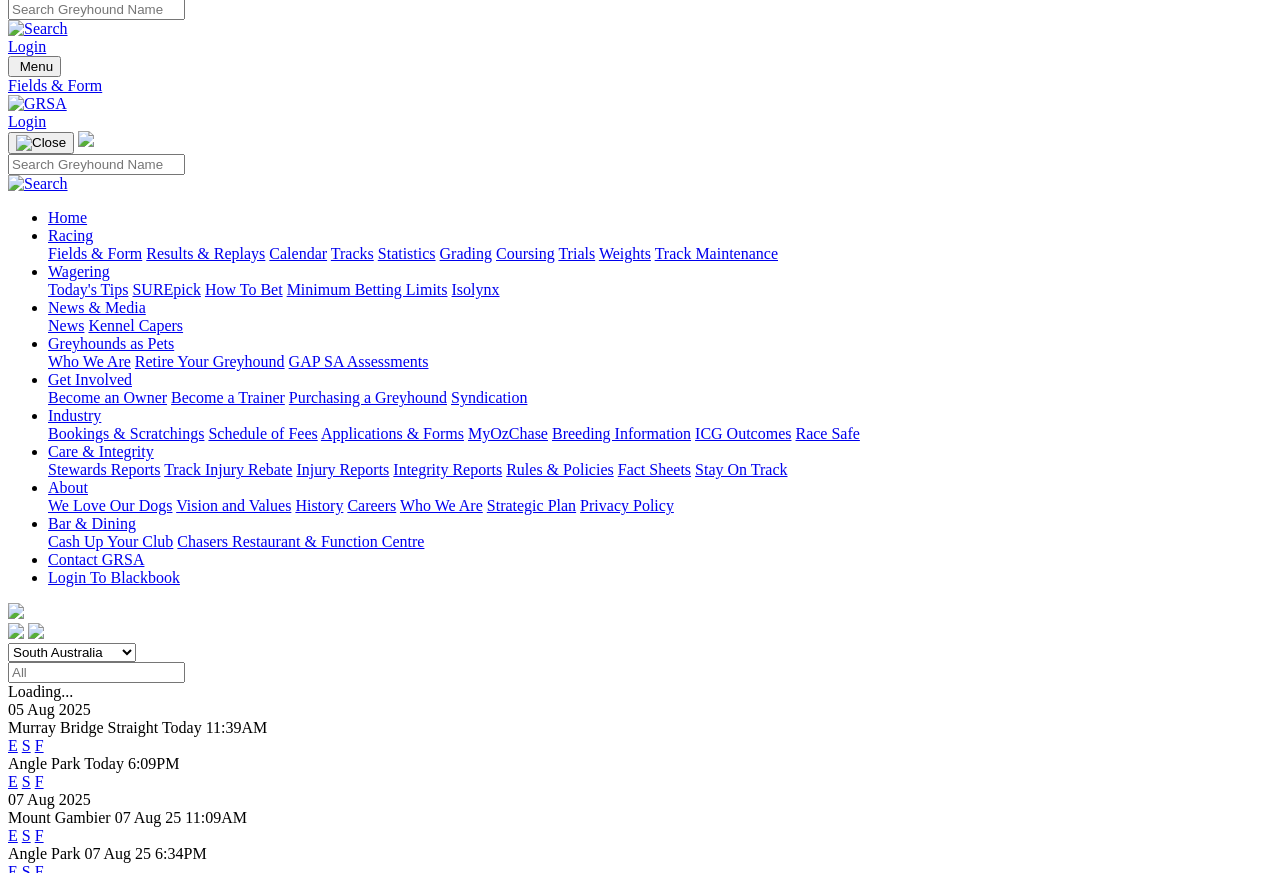 click on "Results & Replays" at bounding box center (205, 253) 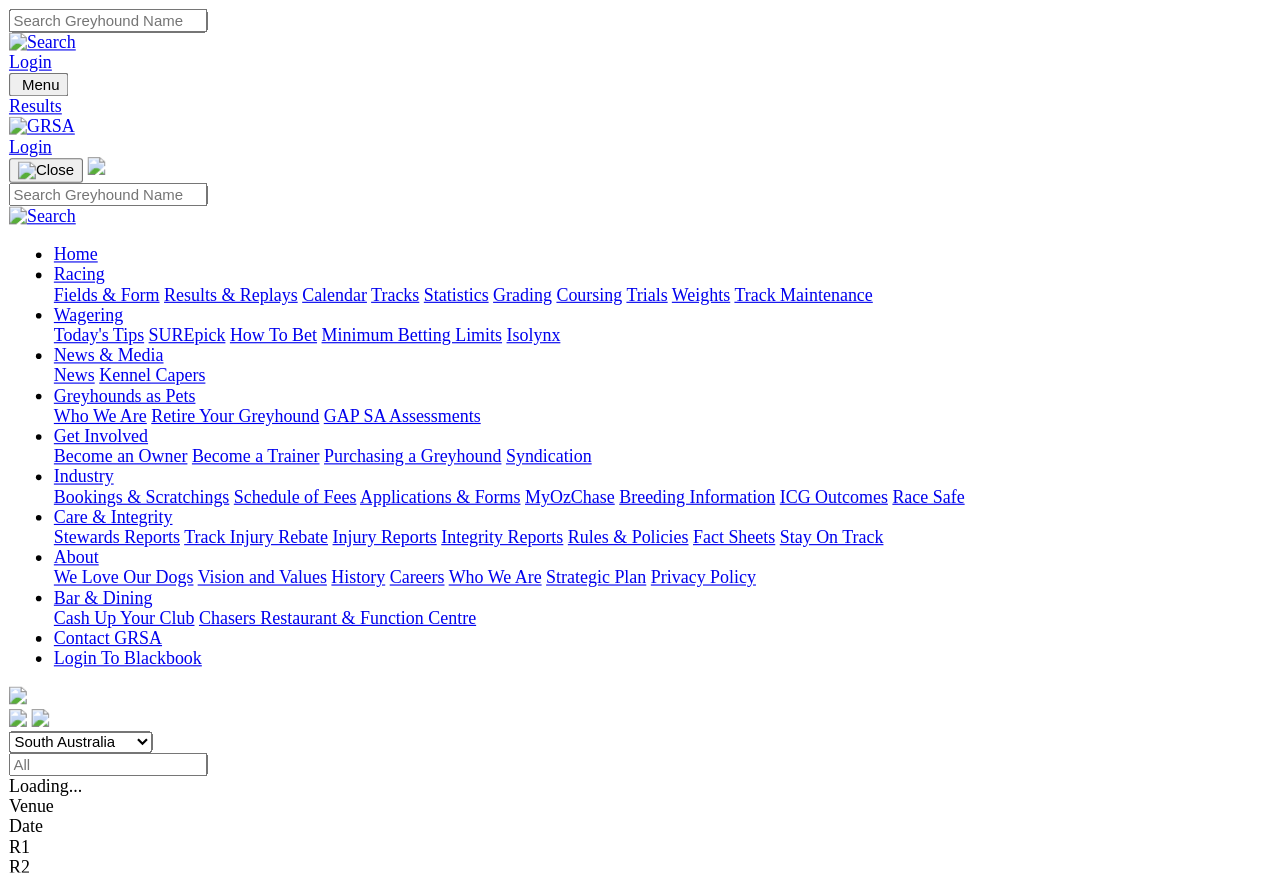 scroll, scrollTop: 9, scrollLeft: 0, axis: vertical 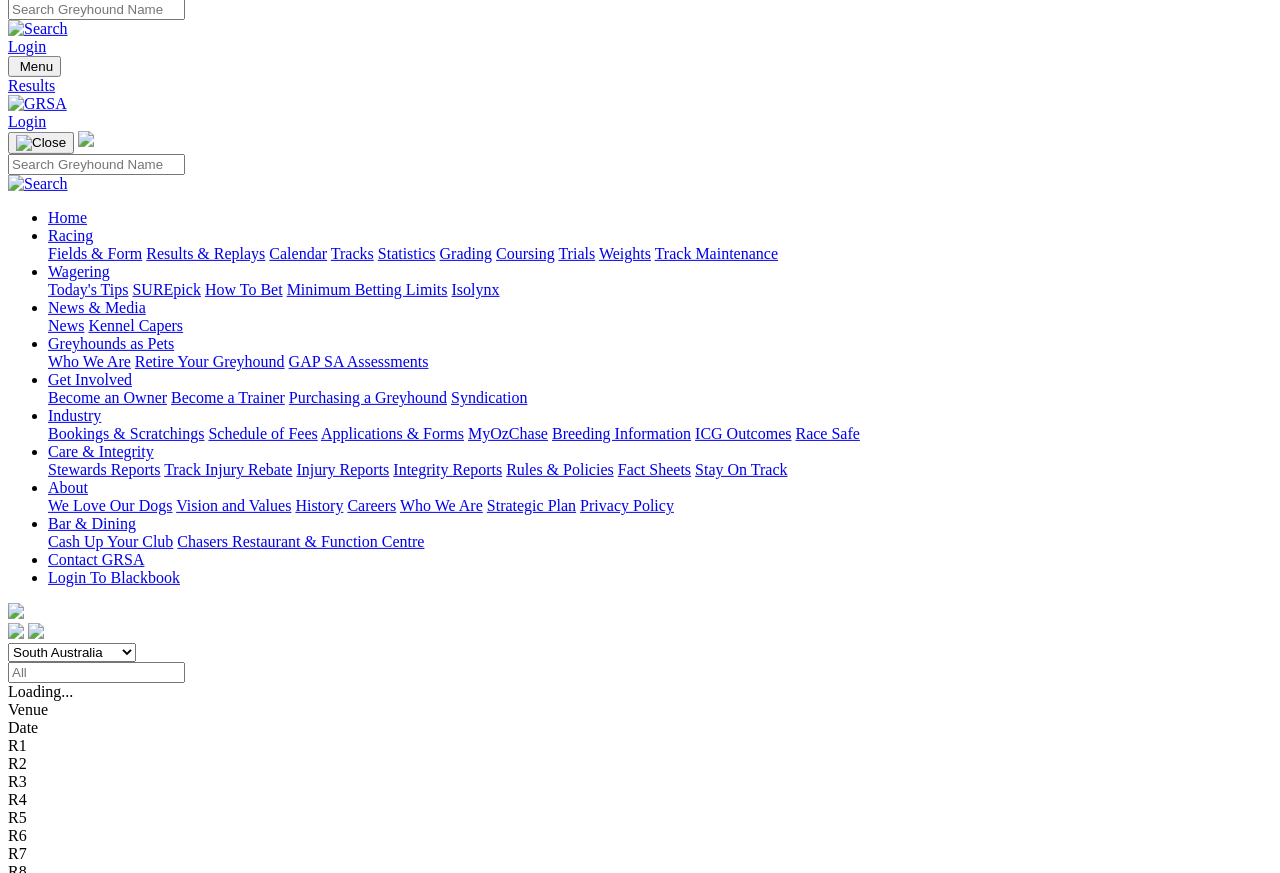 click on "6 1 4 2" at bounding box center (30, 1359) 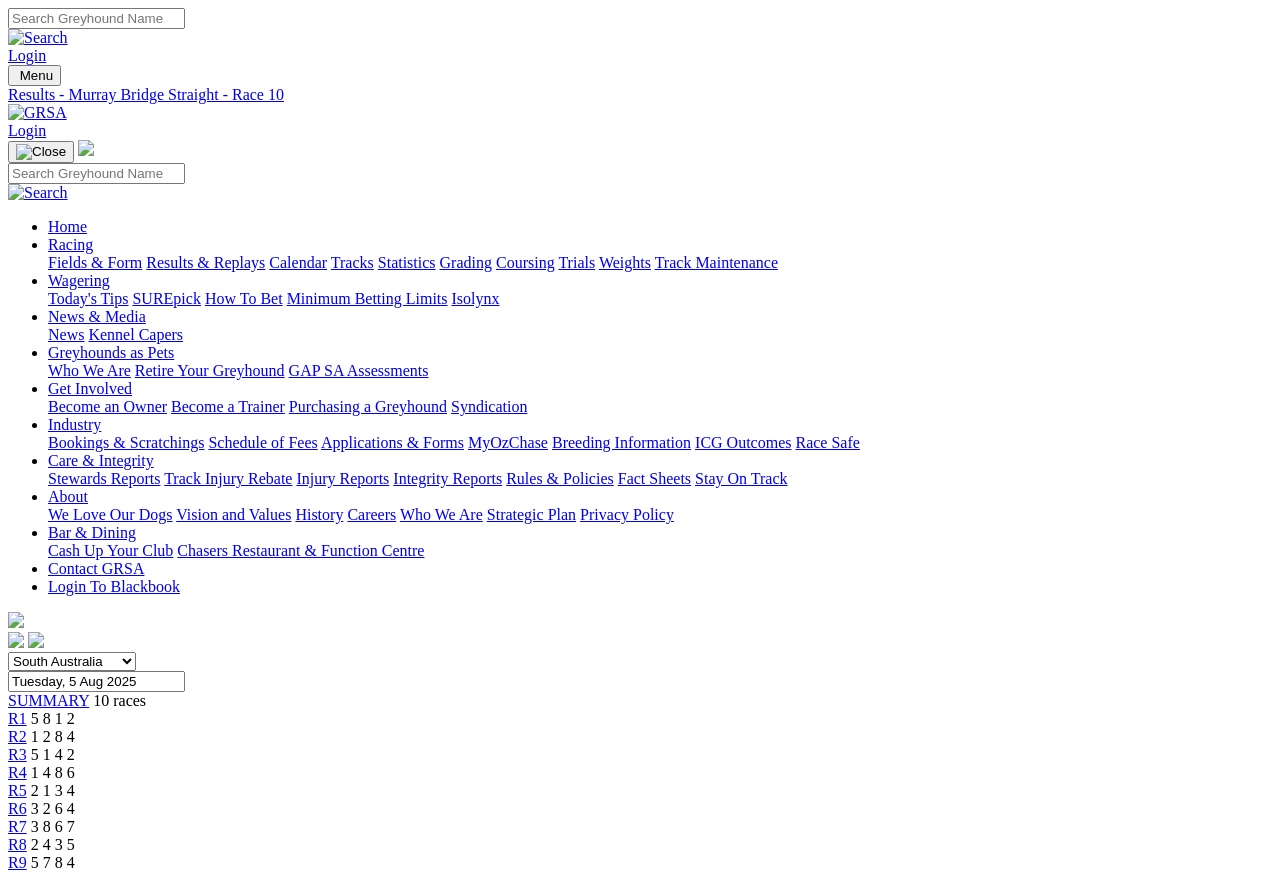 scroll, scrollTop: 9, scrollLeft: 0, axis: vertical 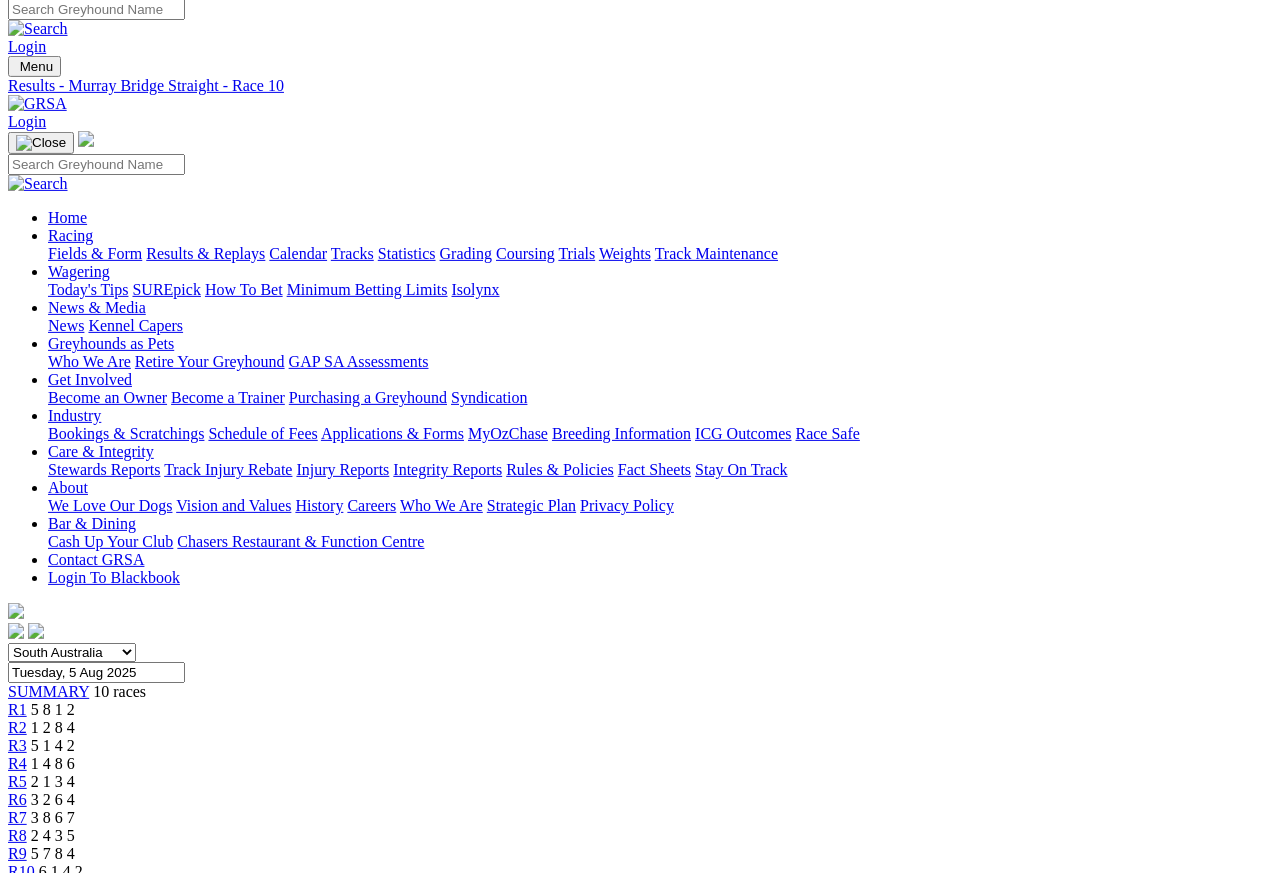 click at bounding box center (89, 2120) 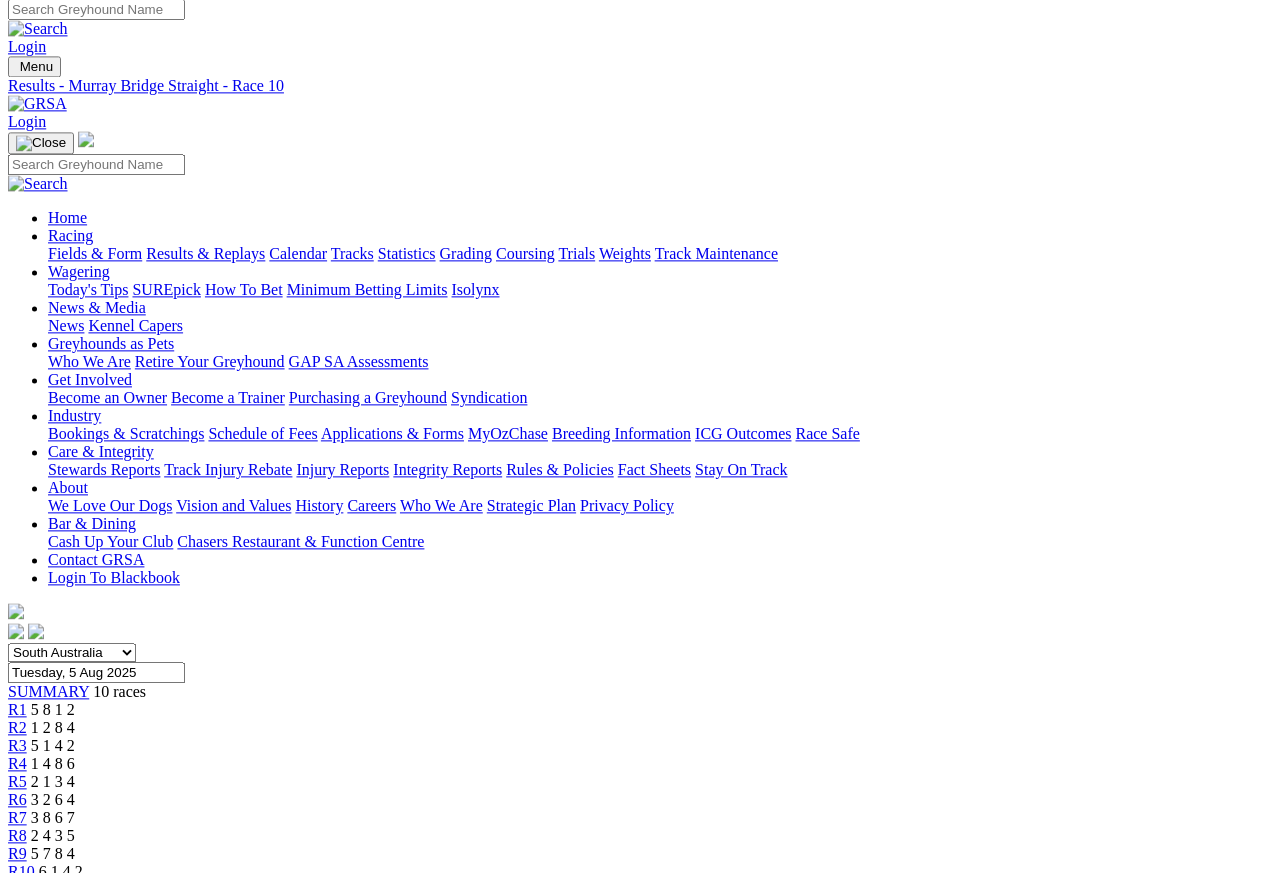 click on "R1" at bounding box center (17, 709) 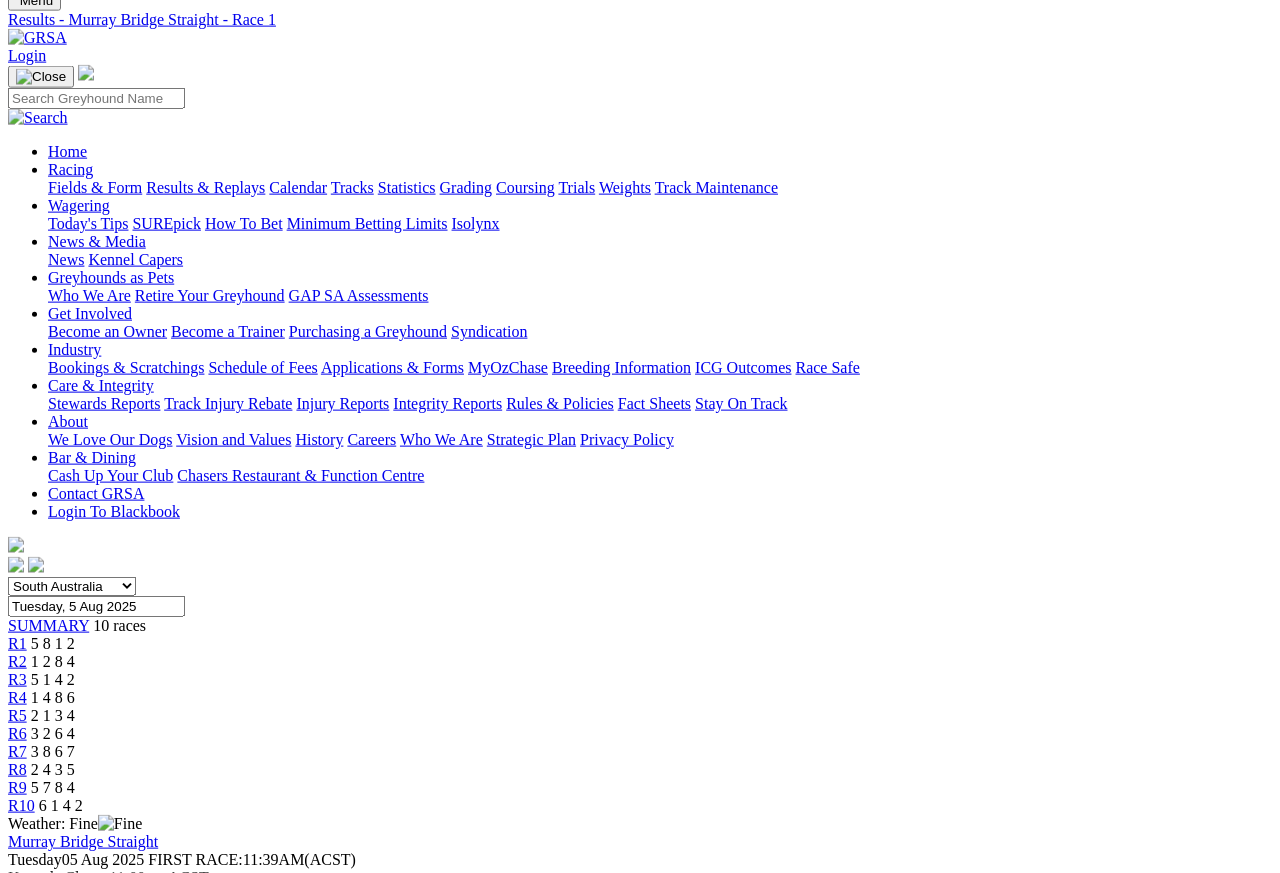 scroll, scrollTop: 0, scrollLeft: 0, axis: both 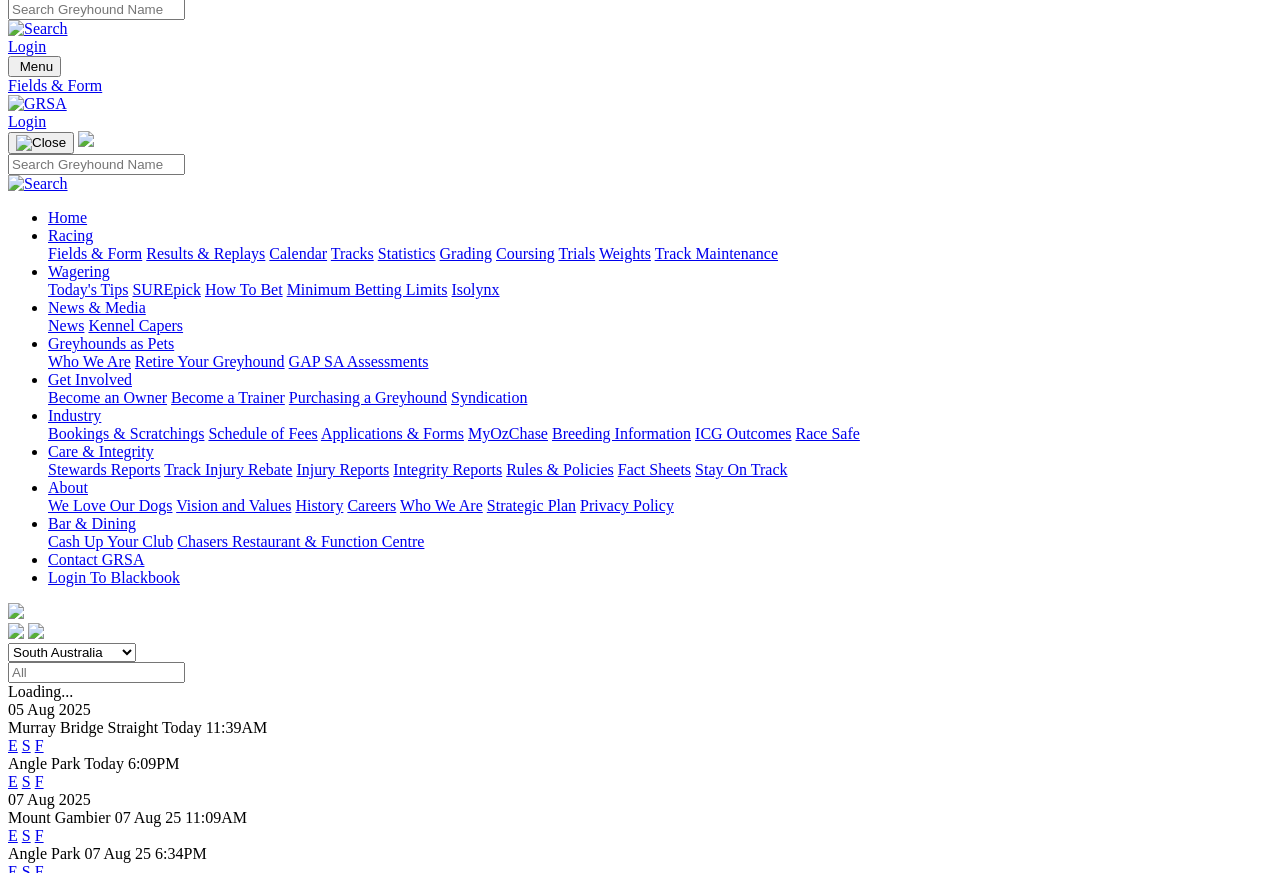click on "Results & Replays" at bounding box center [205, 253] 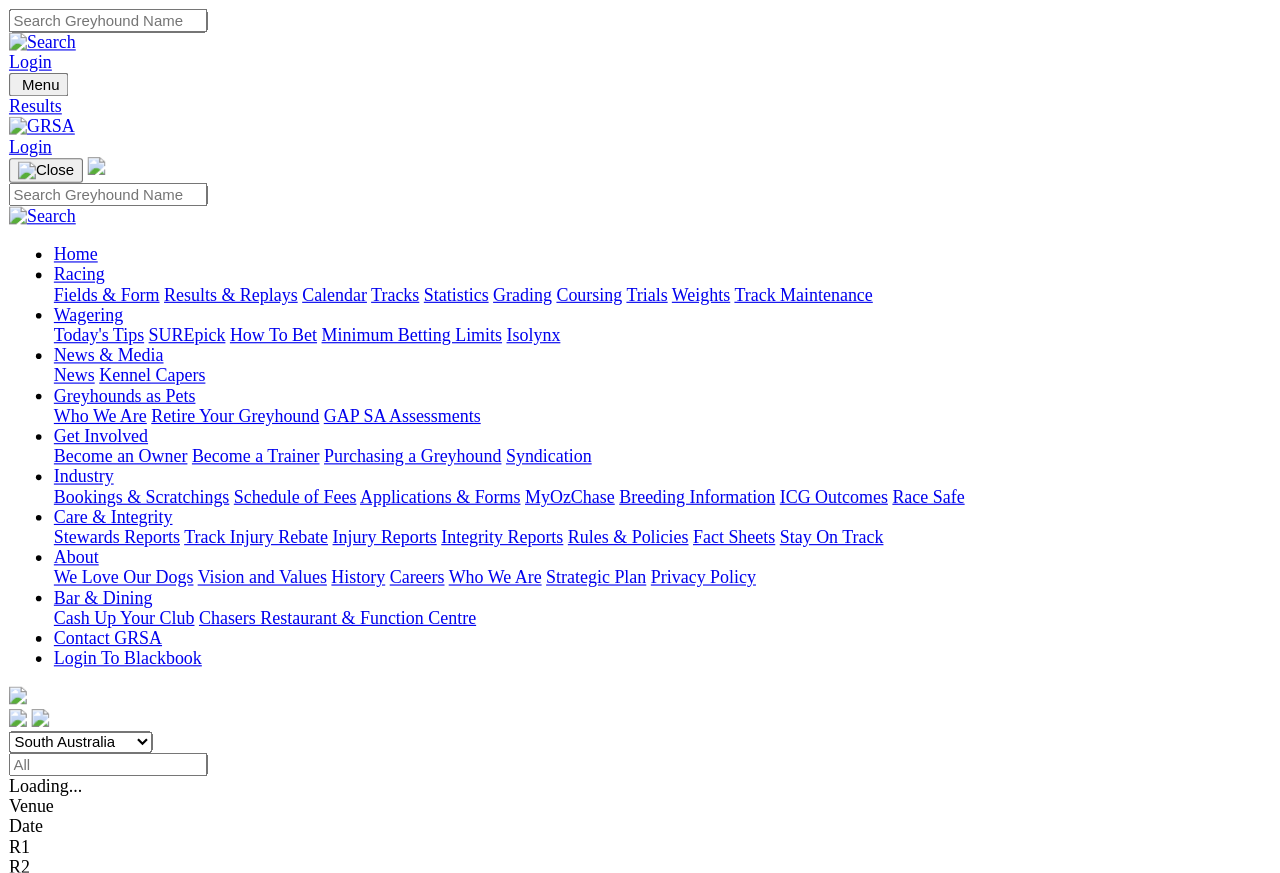 scroll, scrollTop: 9, scrollLeft: 0, axis: vertical 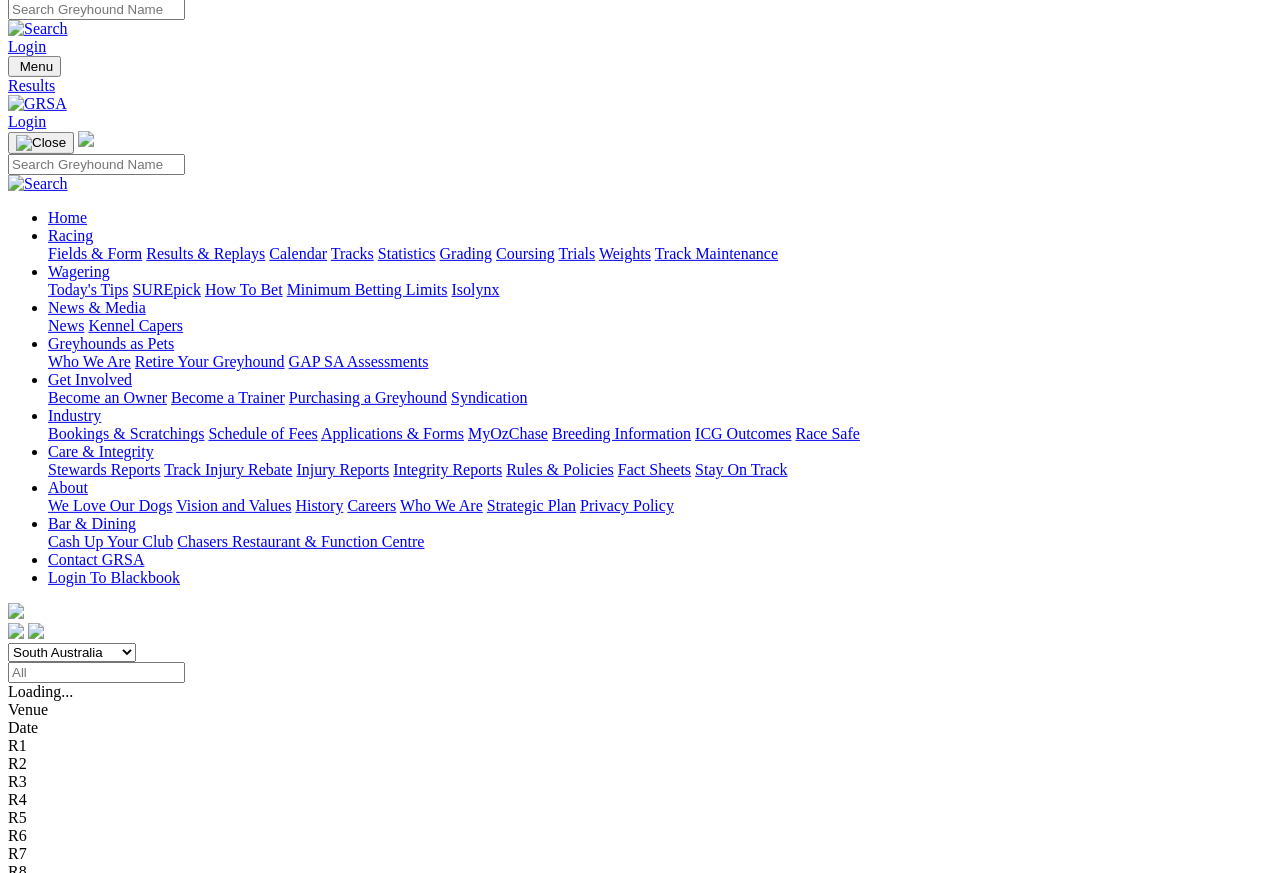click on "5 8 2 7" at bounding box center [30, 1469] 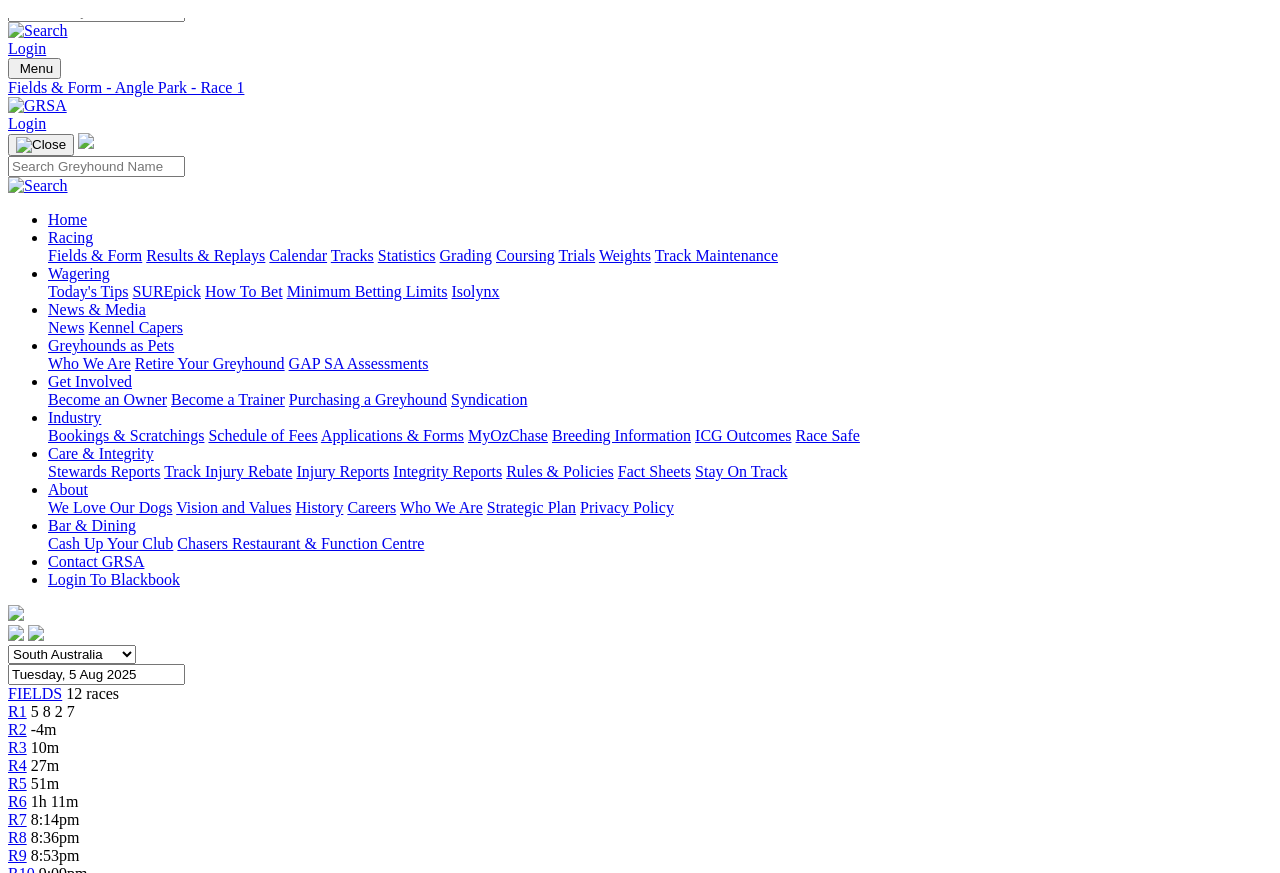 scroll, scrollTop: 0, scrollLeft: 0, axis: both 